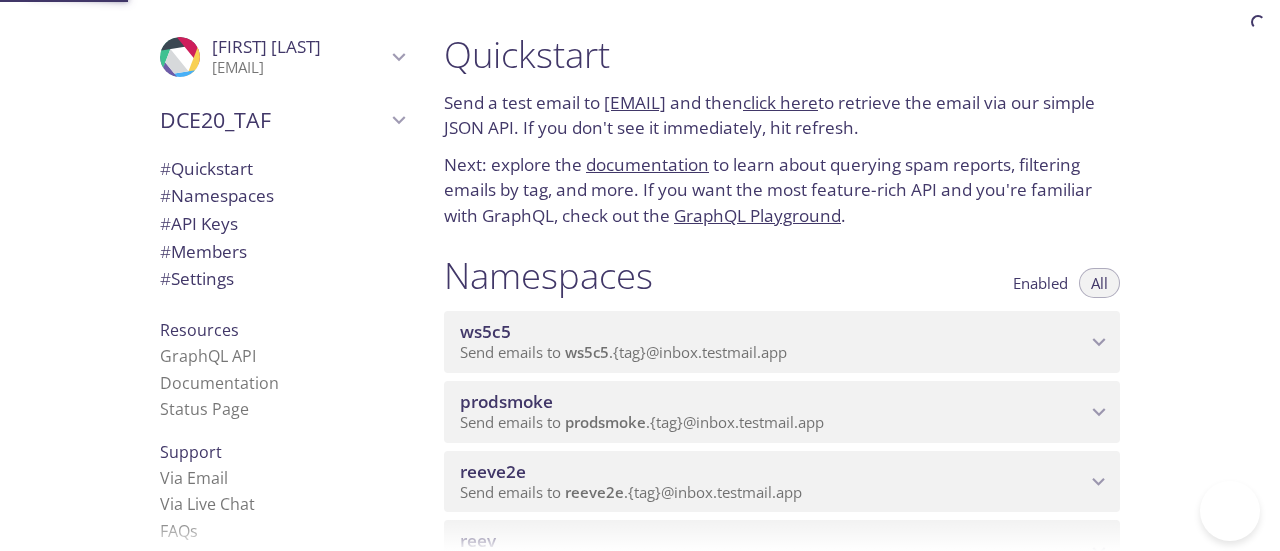 scroll, scrollTop: 0, scrollLeft: 0, axis: both 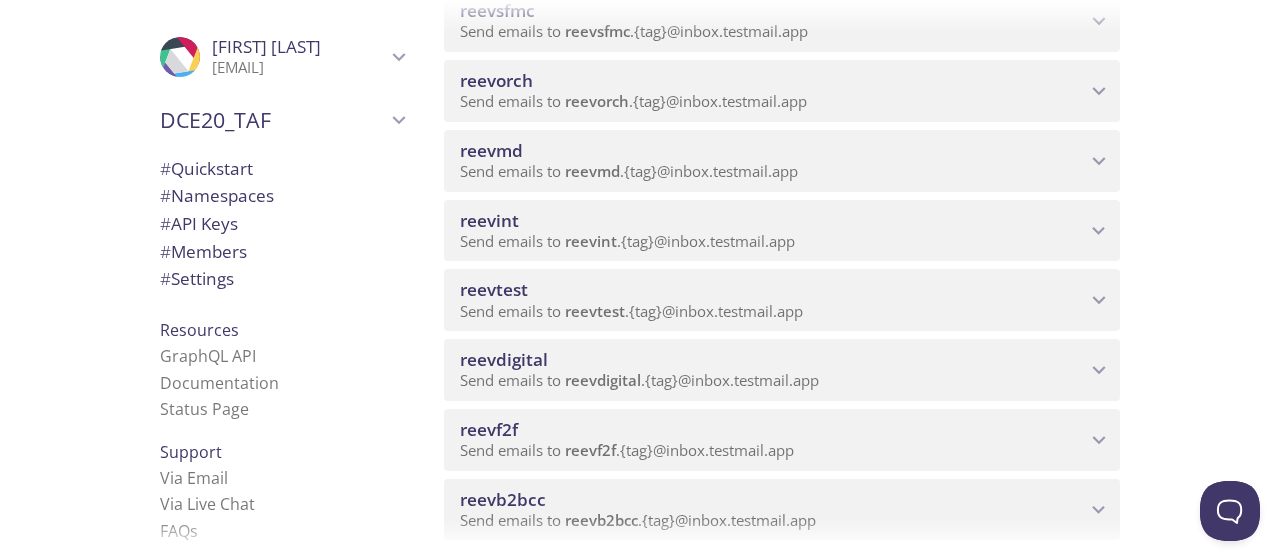 click on "reevdigital" at bounding box center (773, 360) 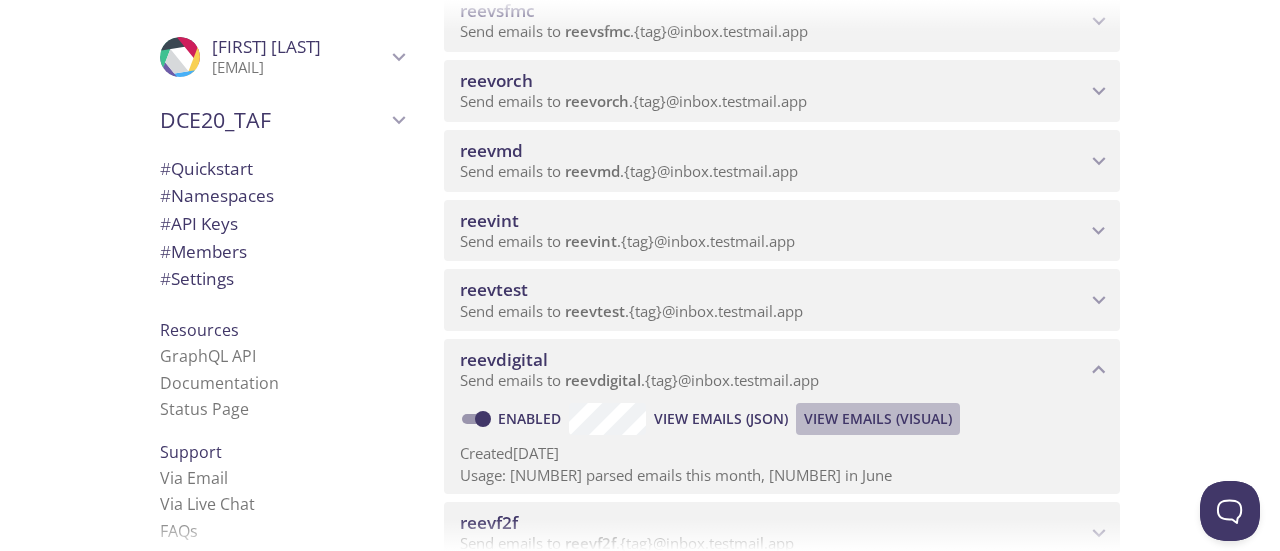 click on "View Emails (Visual)" at bounding box center [721, 419] 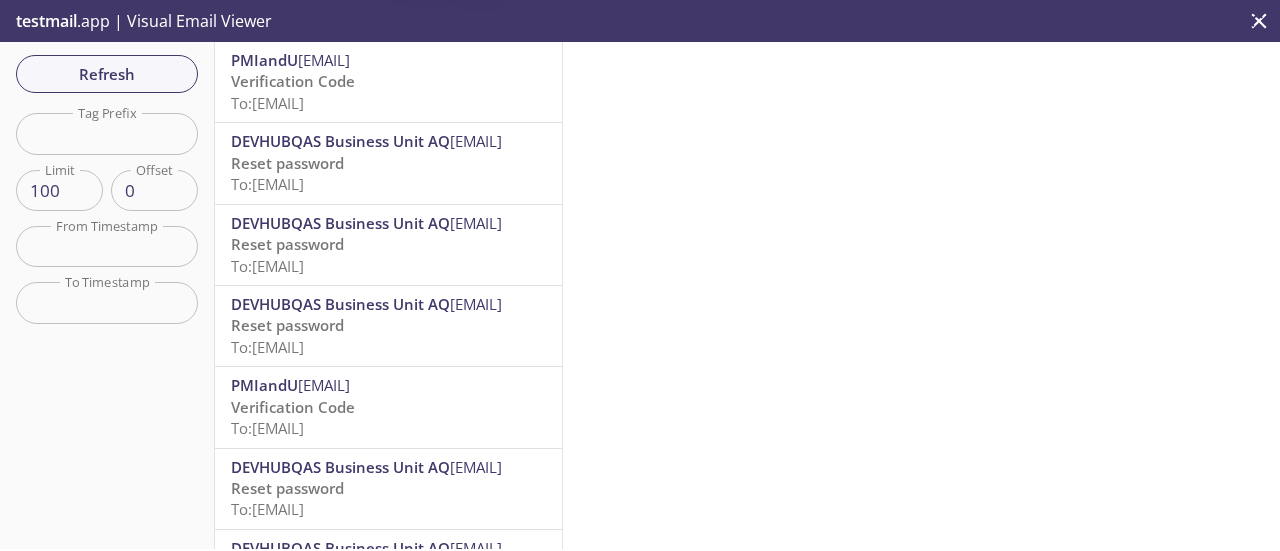 click on "To:  reevdigital.sg_excldfi@inbox.testmail.app" at bounding box center (267, 103) 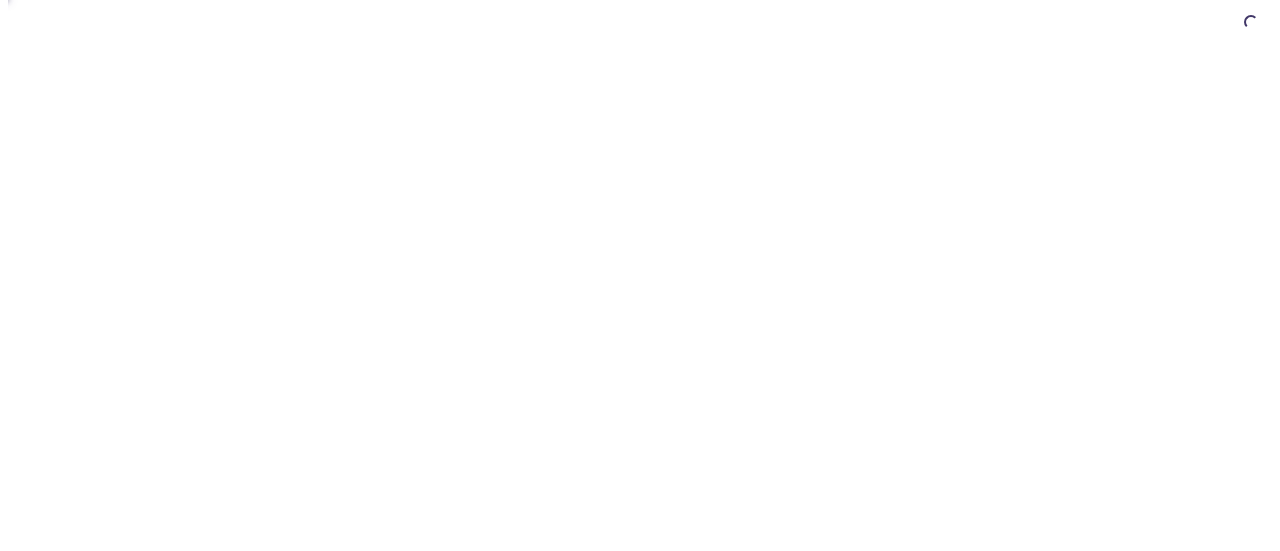 scroll, scrollTop: 0, scrollLeft: 0, axis: both 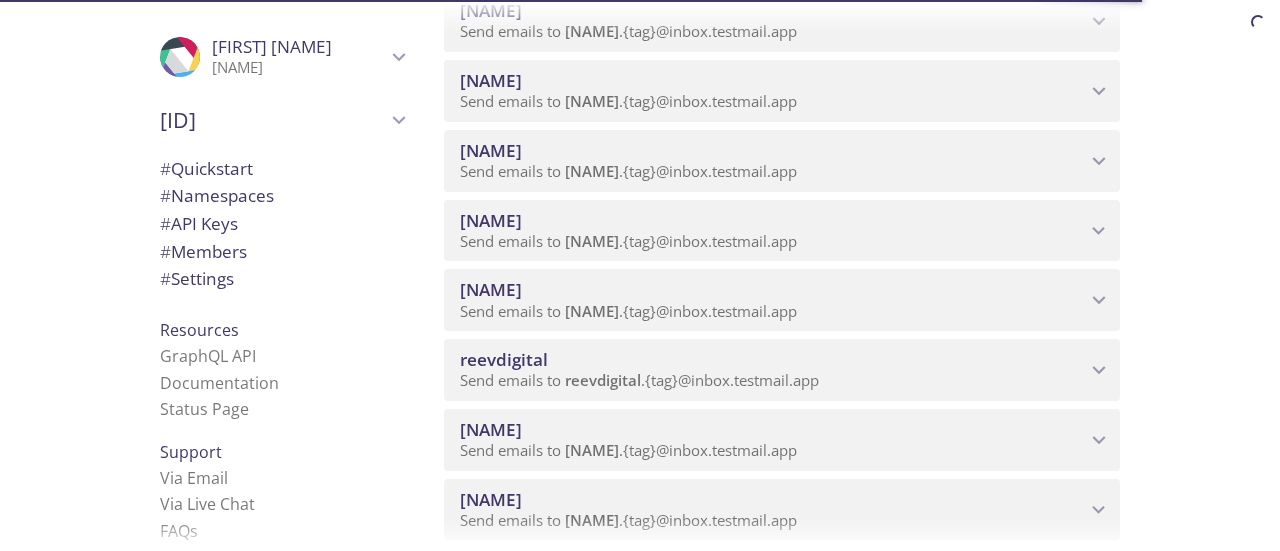 click on "Send emails to   reevdigital . {tag} @inbox.testmail.app" at bounding box center [639, 380] 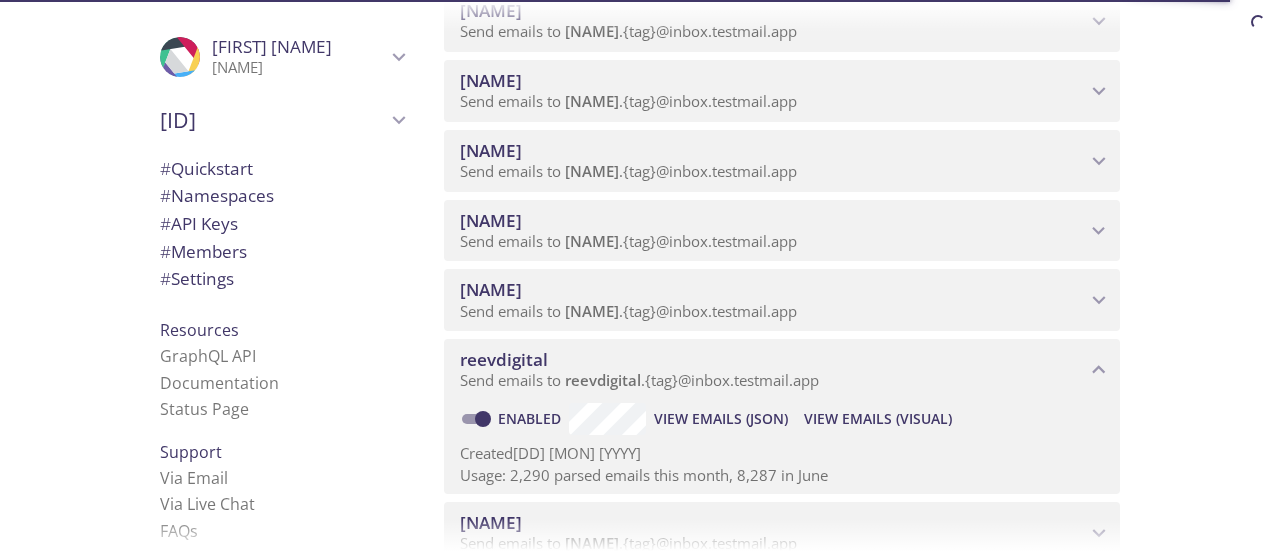 click on "View Emails (Visual)" at bounding box center [721, 419] 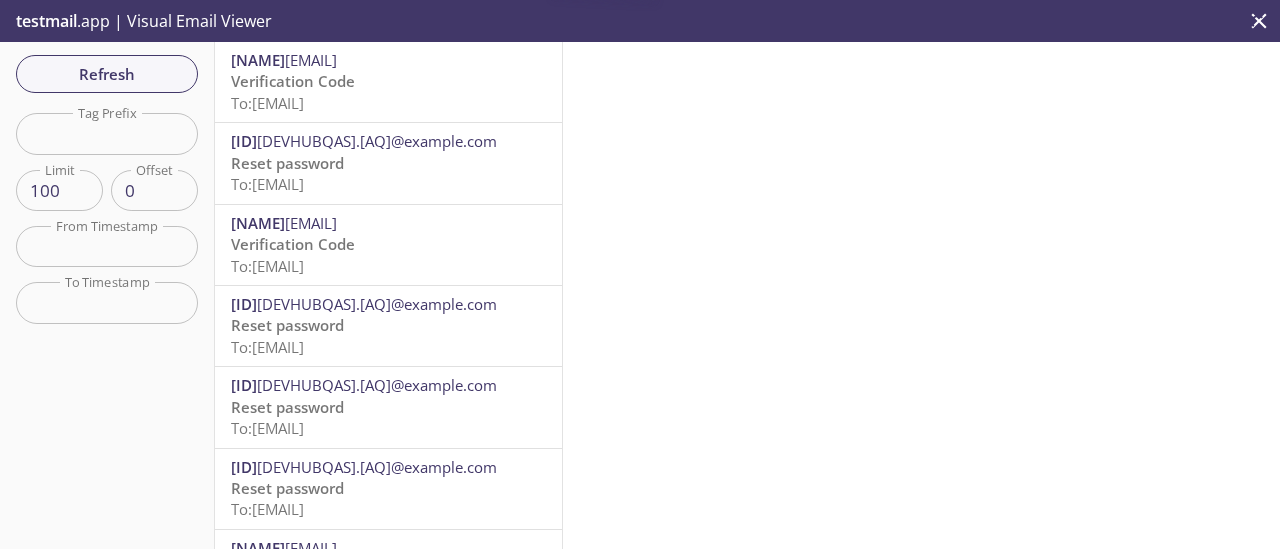 scroll, scrollTop: 0, scrollLeft: 0, axis: both 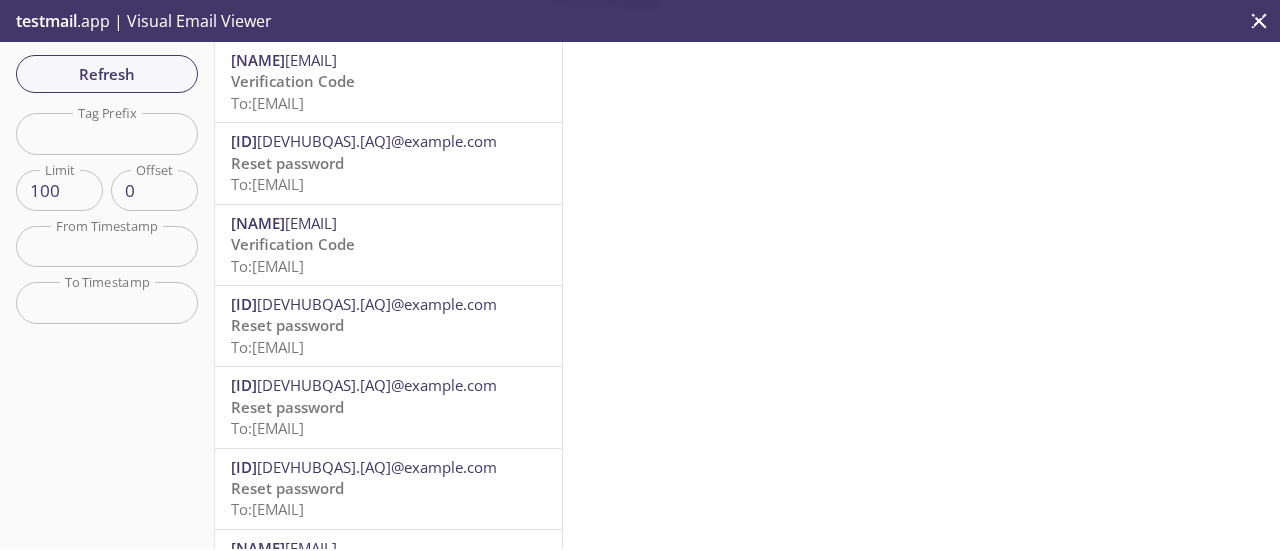 click on "[EVENT] To: [EMAIL]" at bounding box center [388, 92] 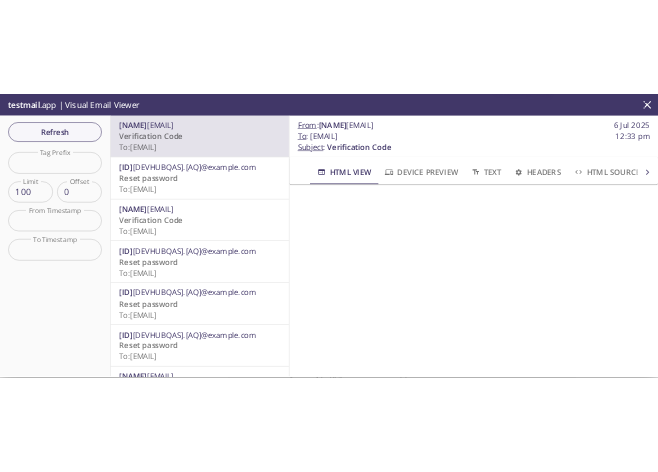 scroll, scrollTop: 100, scrollLeft: 0, axis: vertical 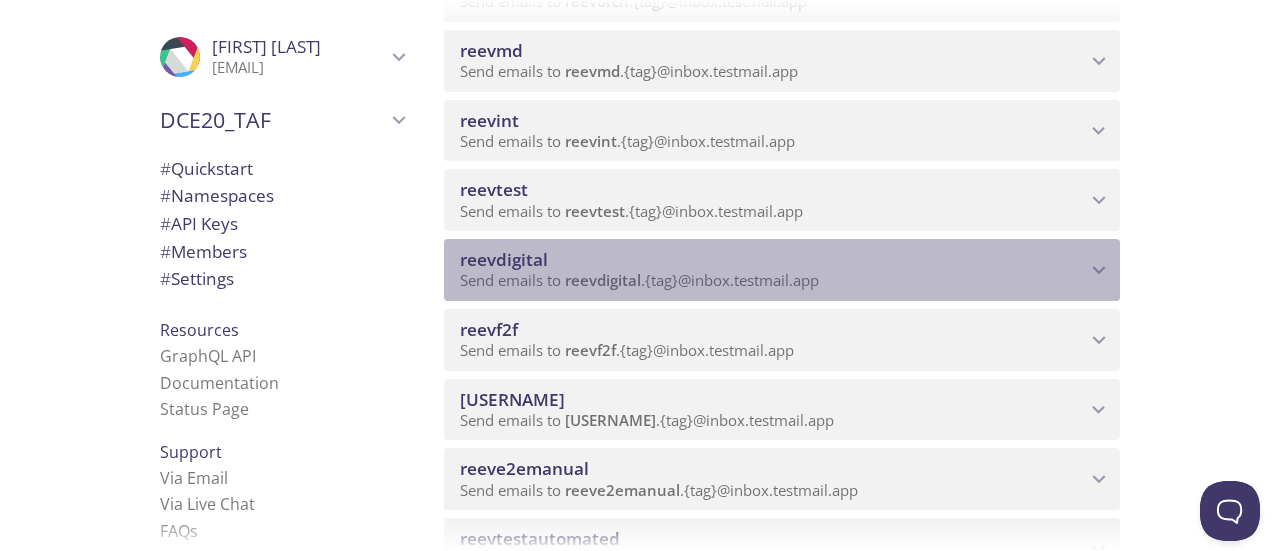 click on "reevdigital" at bounding box center [773, 260] 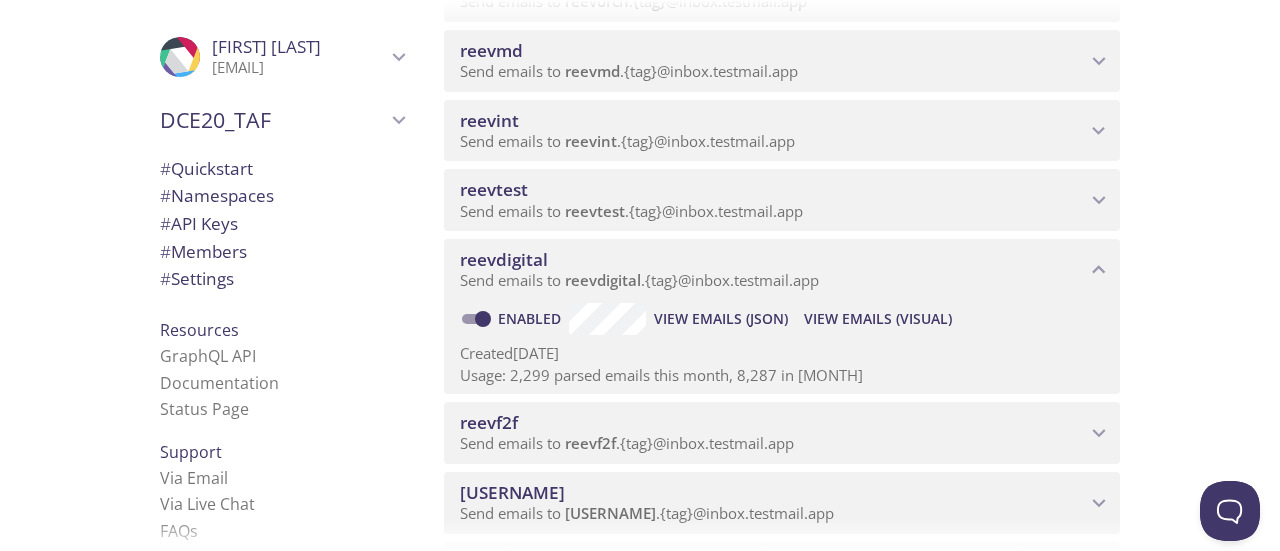 click on "View Emails (Visual)" at bounding box center (721, 319) 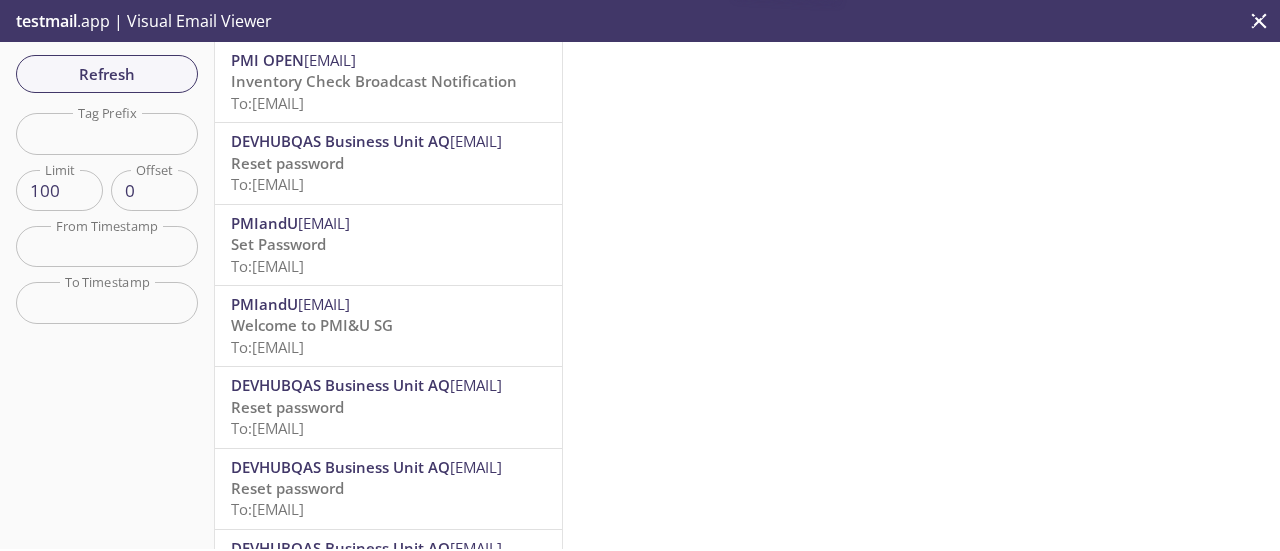 click on "To:  reevdigital.sg_retailer0607@inbox.testmail.app" at bounding box center [267, 103] 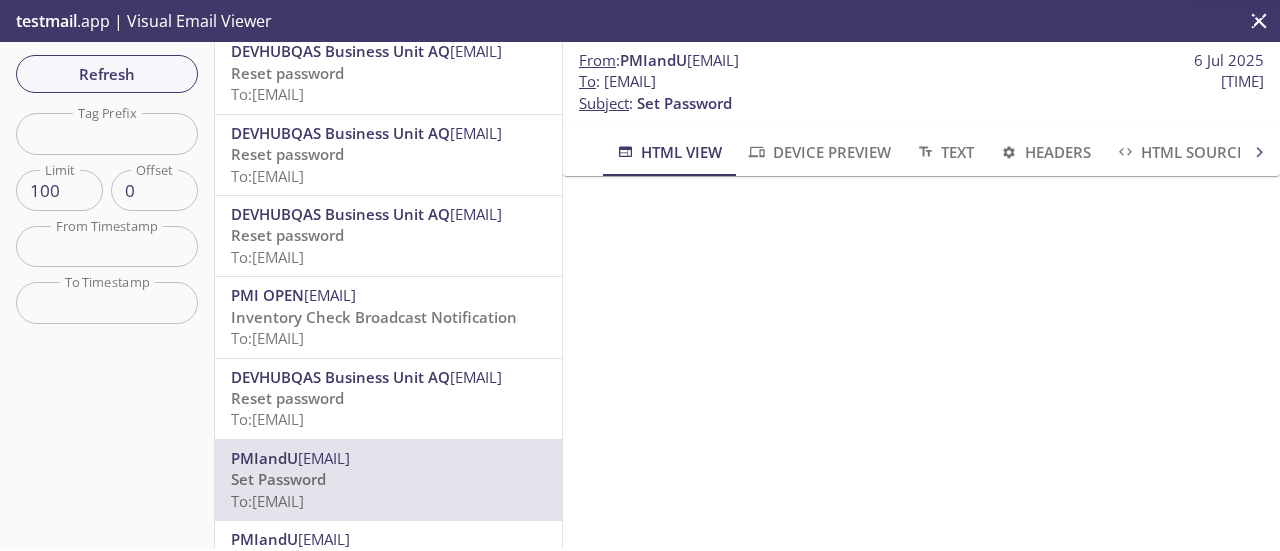 scroll, scrollTop: 100, scrollLeft: 0, axis: vertical 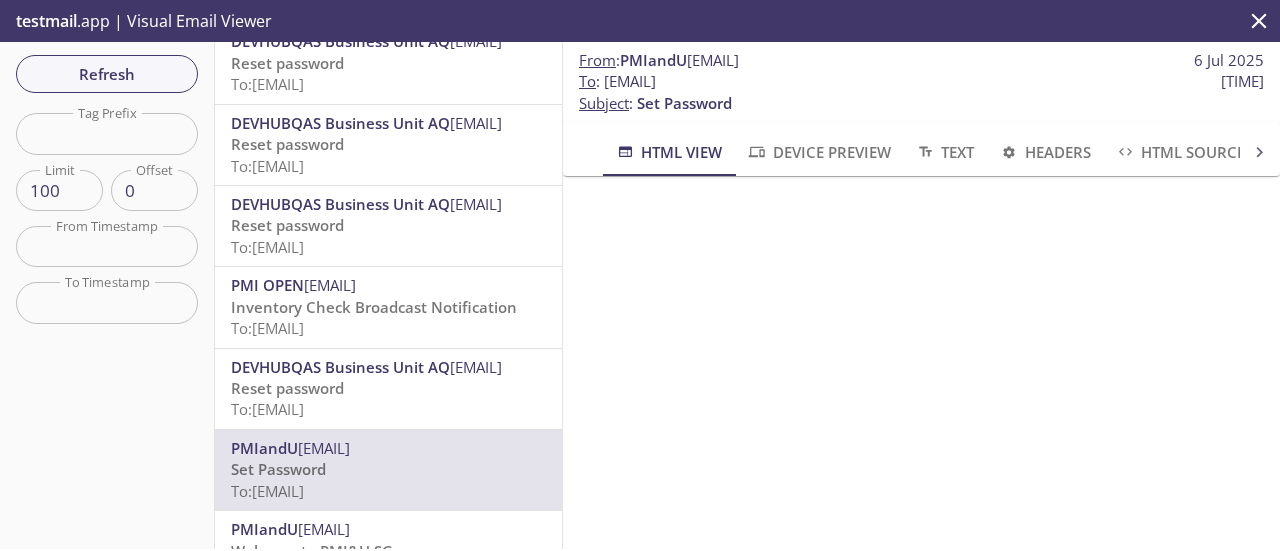 drag, startPoint x: 932, startPoint y: 85, endPoint x: 602, endPoint y: 83, distance: 330.00607 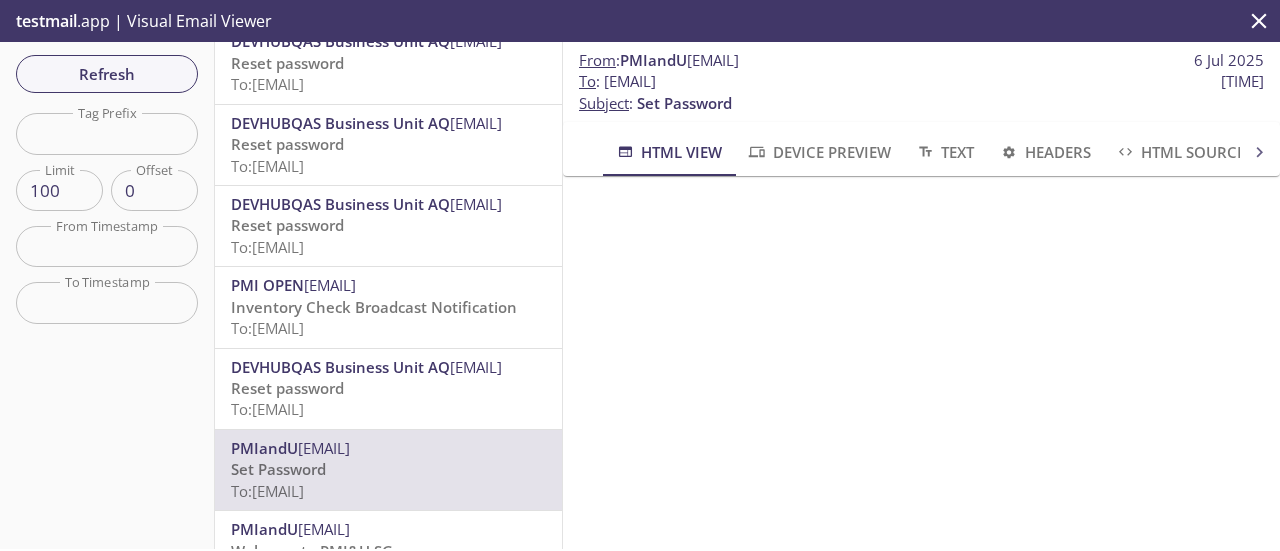 click on "To :   [EMAIL] [TIME]" at bounding box center (659, 60) 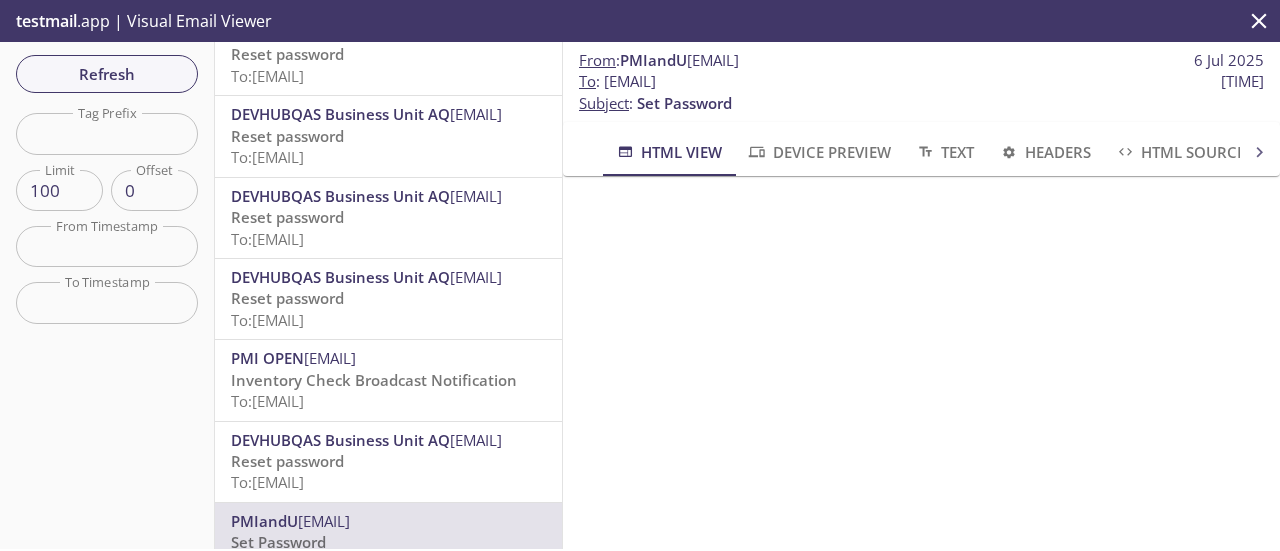 scroll, scrollTop: 0, scrollLeft: 0, axis: both 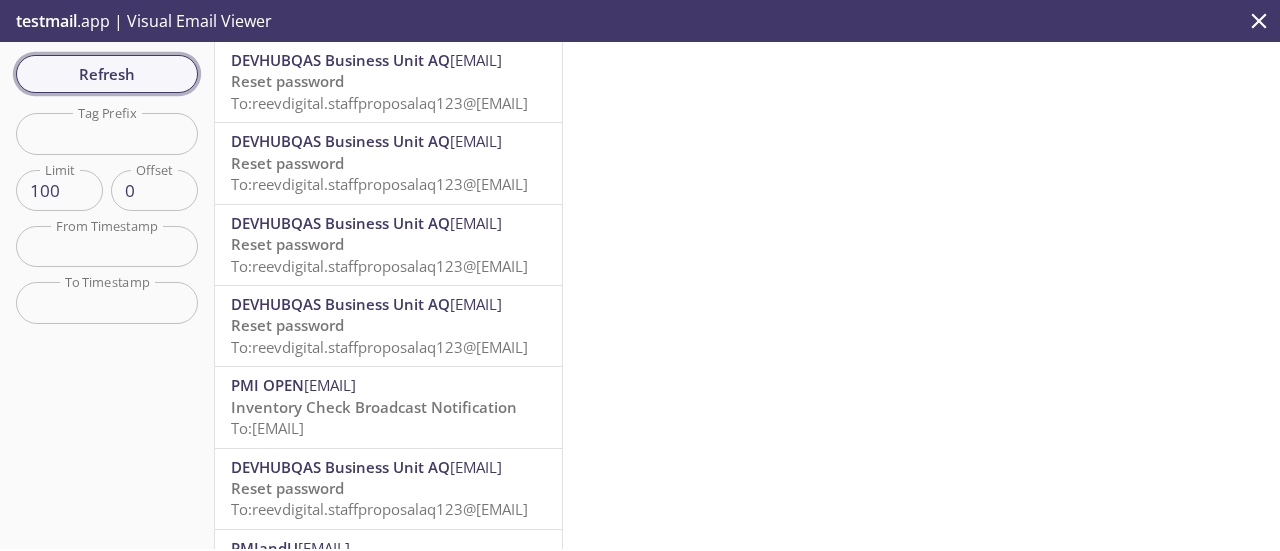 click on "Refresh" at bounding box center (107, 74) 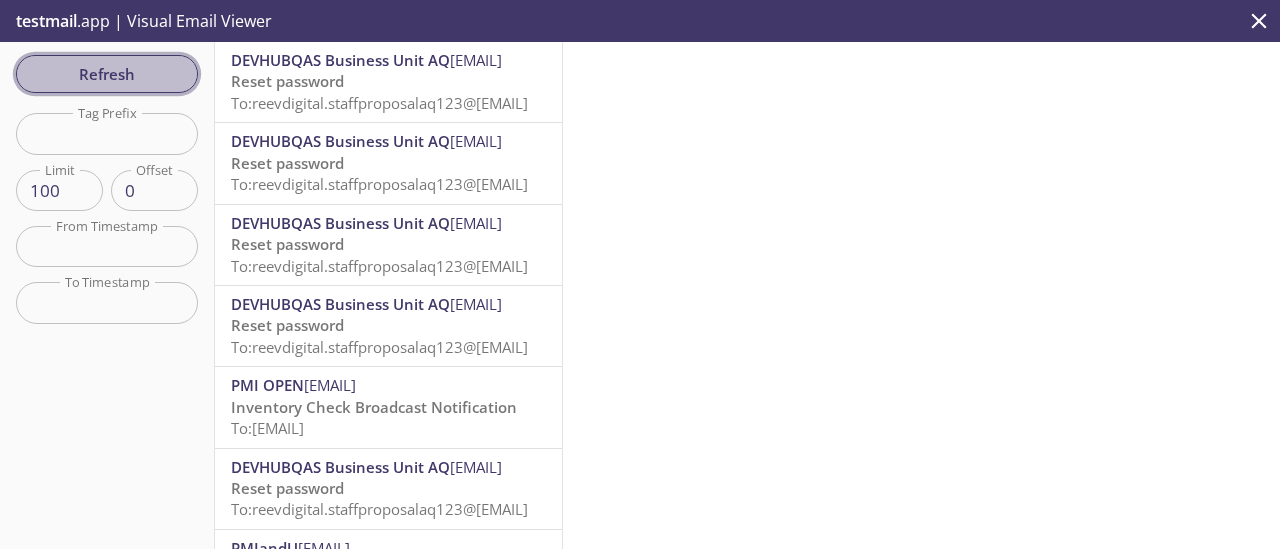 click on "Refresh" at bounding box center (107, 74) 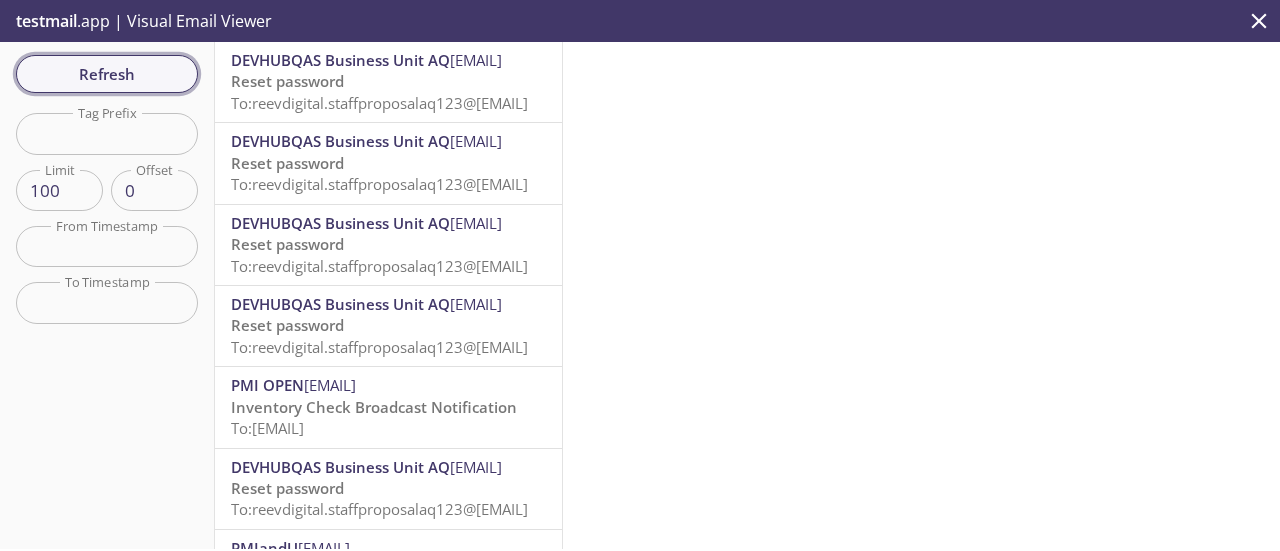 click on "Refresh" at bounding box center (107, 74) 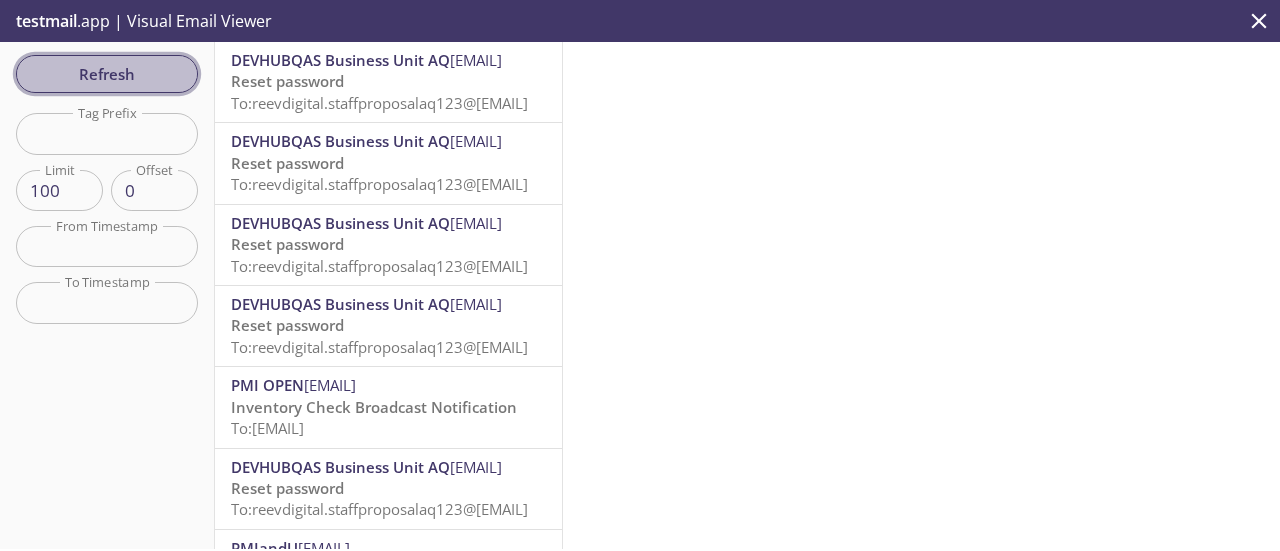 click on "Refresh" at bounding box center (107, 74) 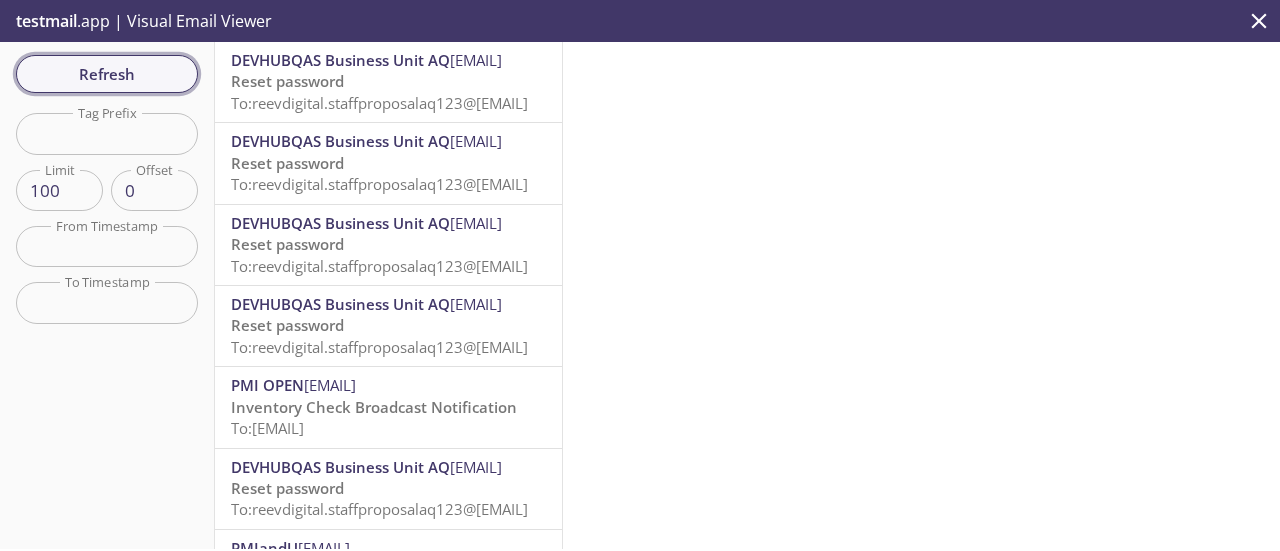 click on "Refresh" at bounding box center [107, 74] 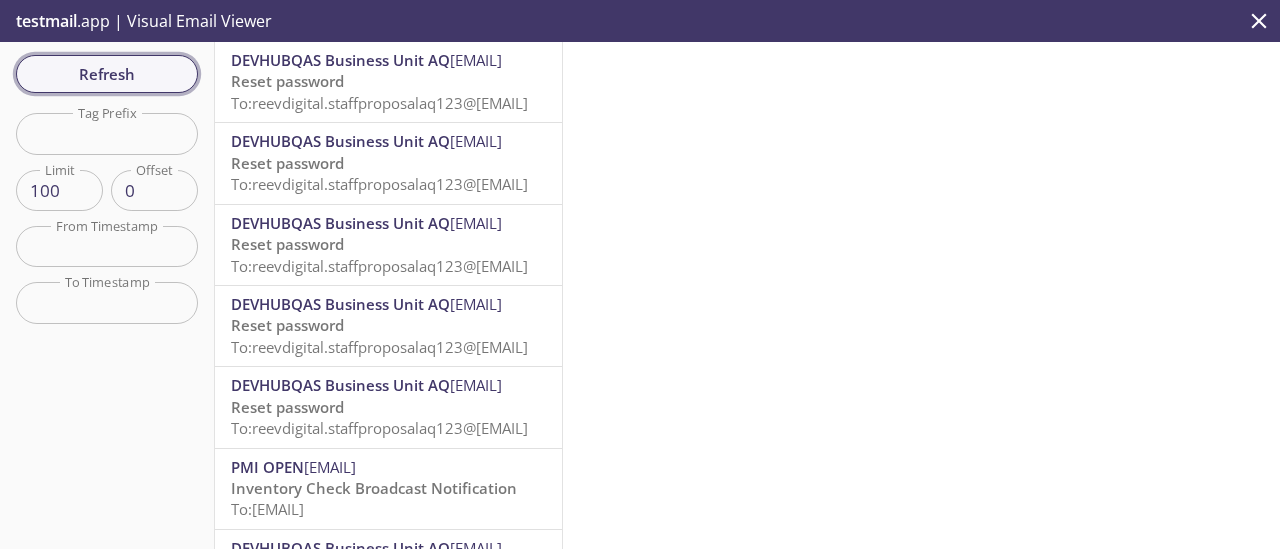click on "Refresh" at bounding box center (107, 74) 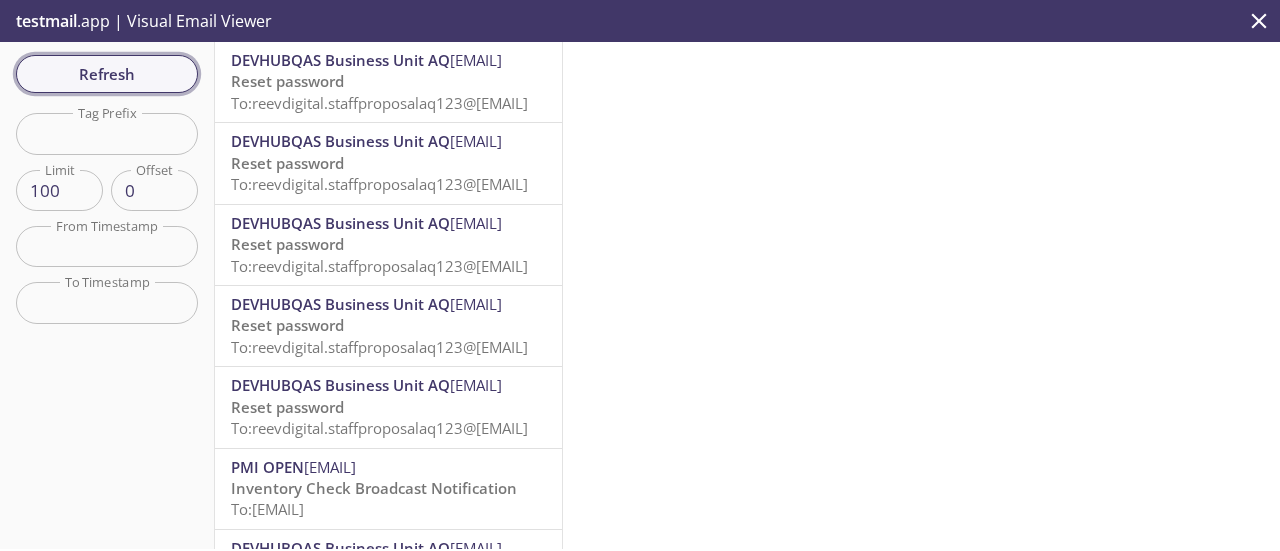click on "Refresh" at bounding box center [107, 74] 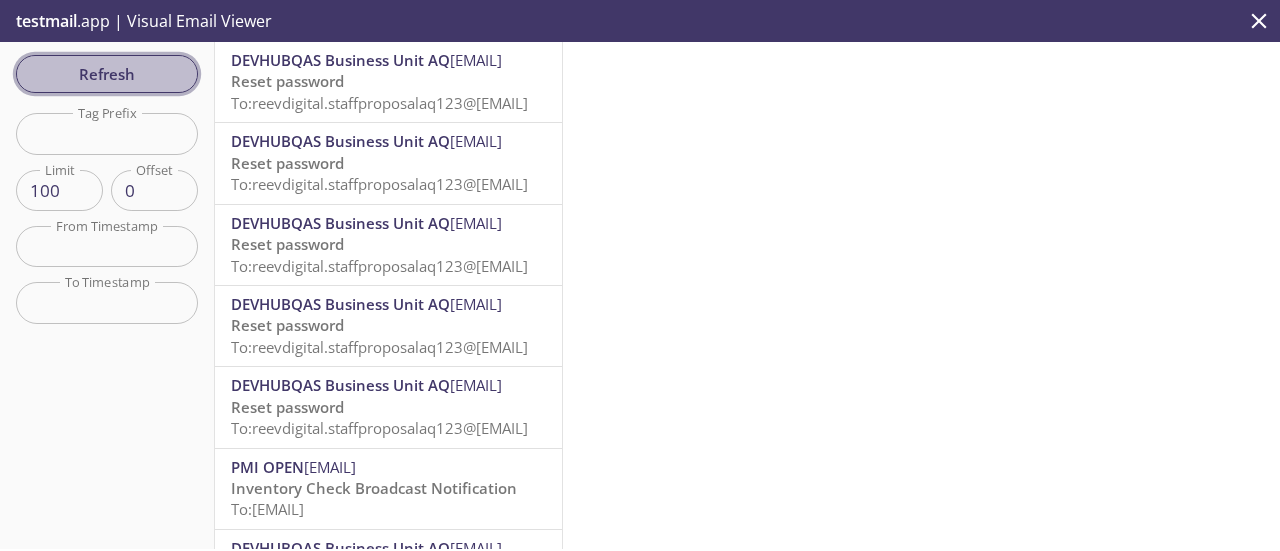 click on "Refresh" at bounding box center [107, 74] 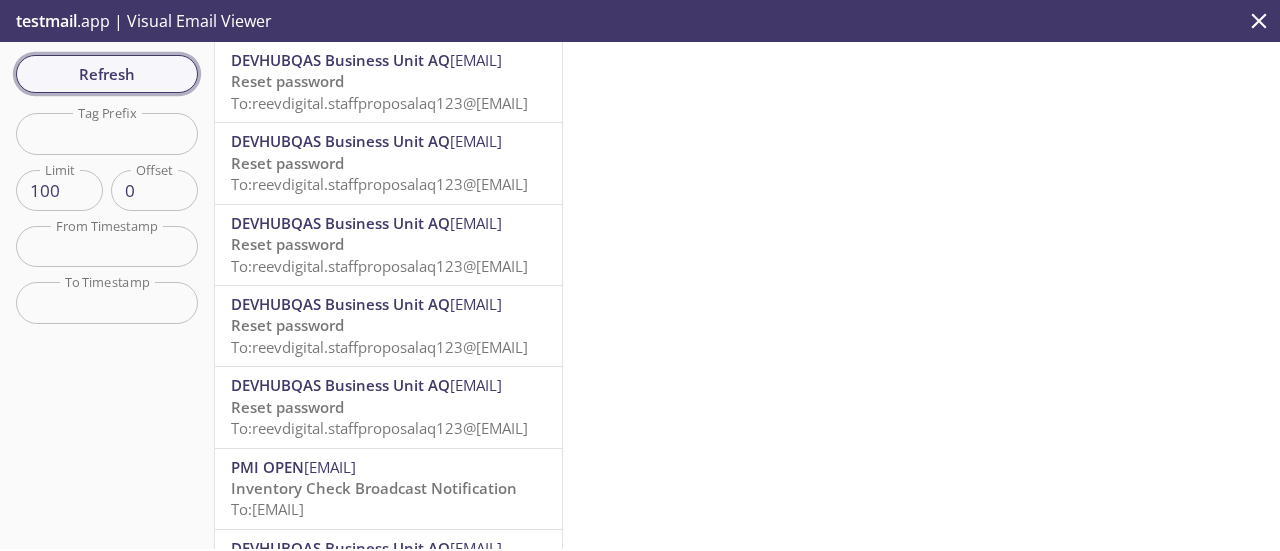 click on "Refresh" at bounding box center (107, 74) 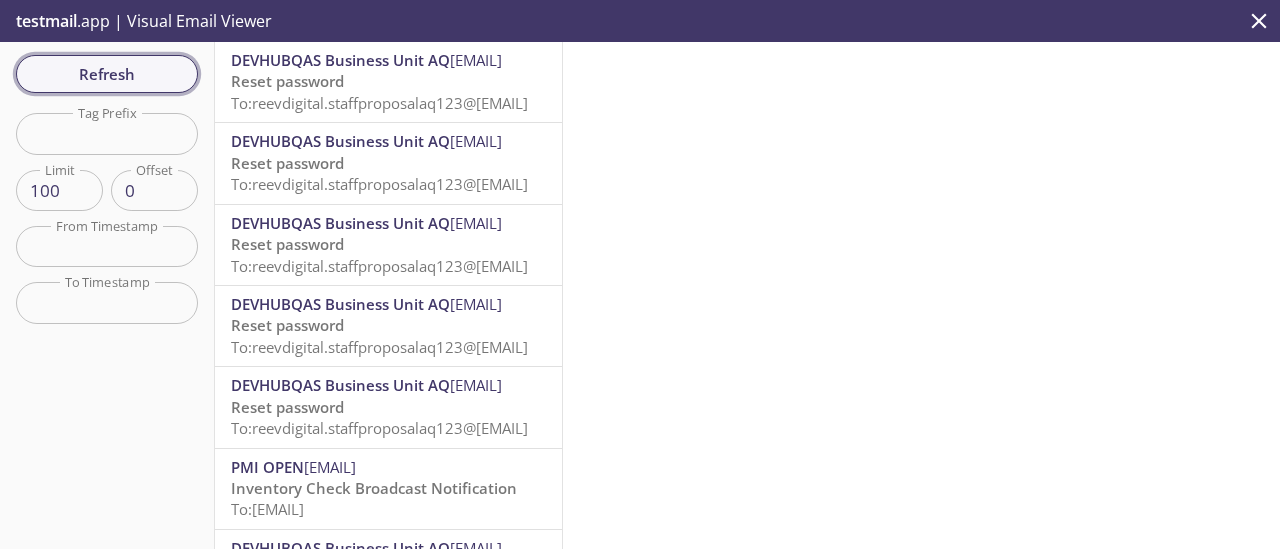 click on "Refresh" at bounding box center (107, 74) 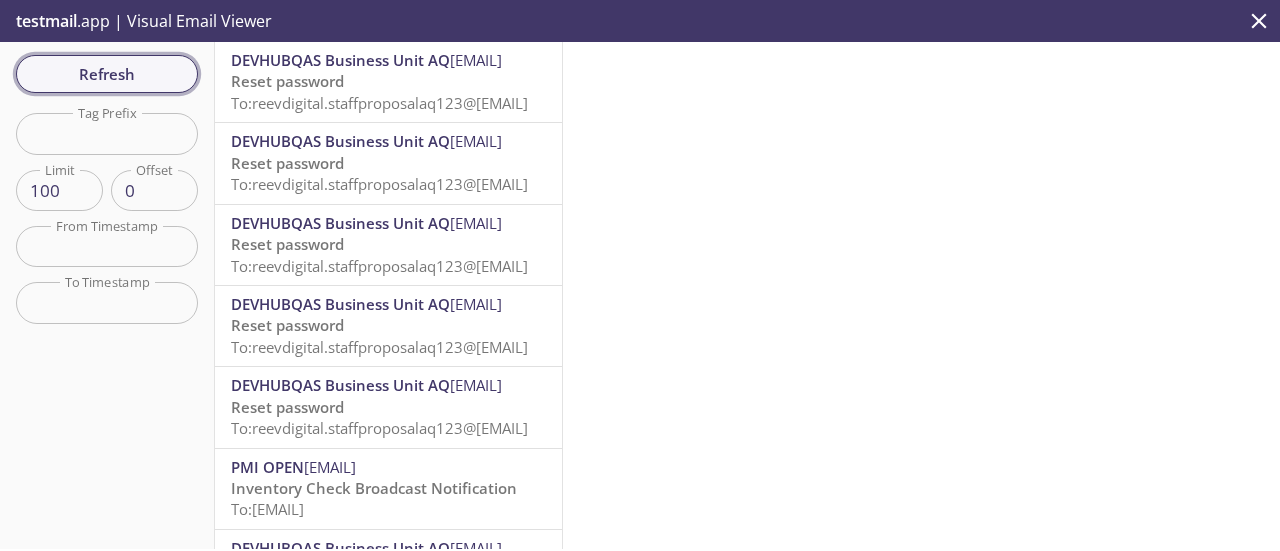 click on "Refresh" at bounding box center [107, 74] 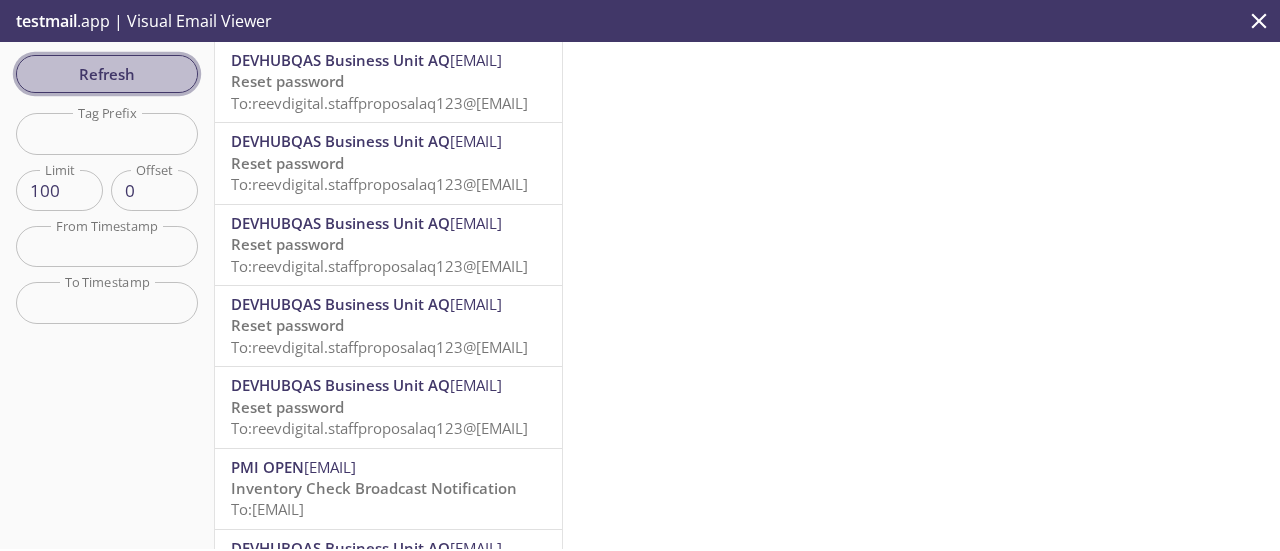 click on "Refresh" at bounding box center (107, 74) 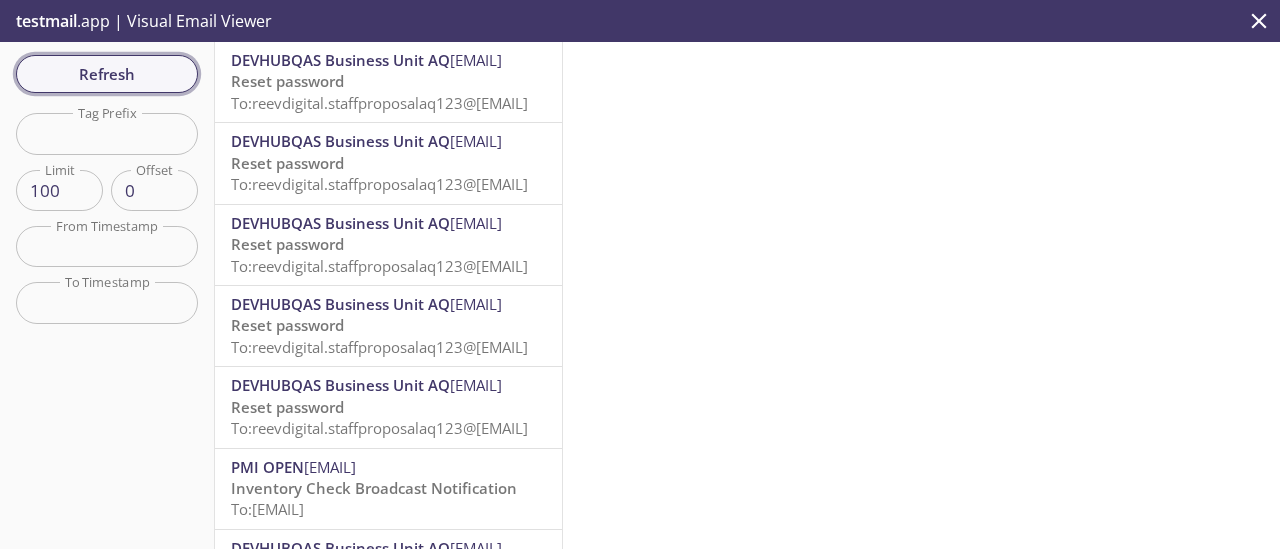 click on "Refresh" at bounding box center [107, 74] 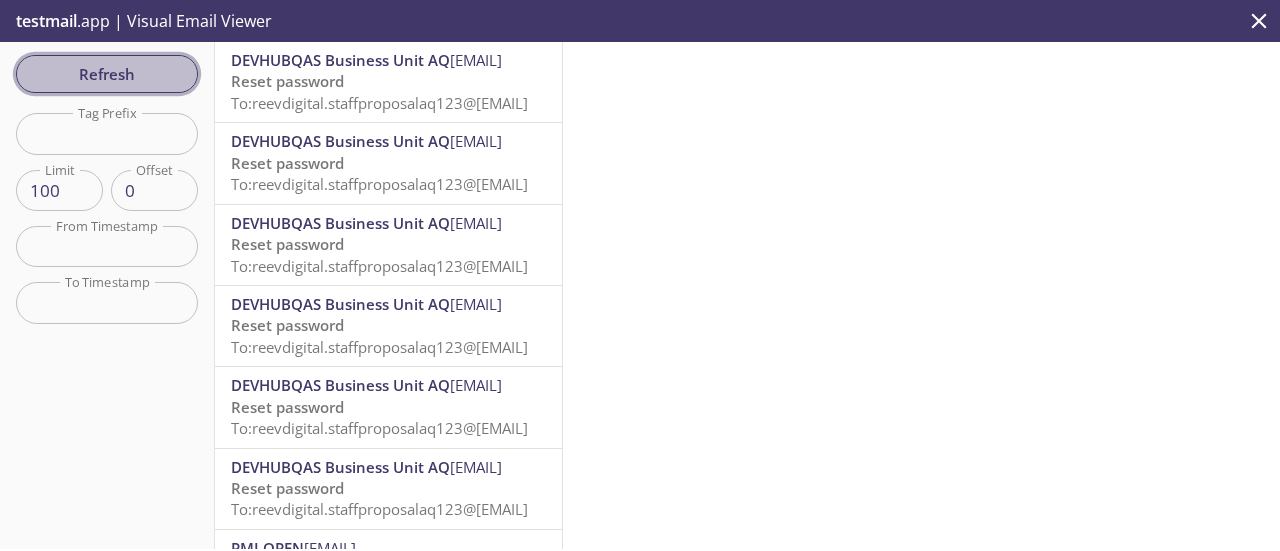 click on "Refresh" at bounding box center (107, 74) 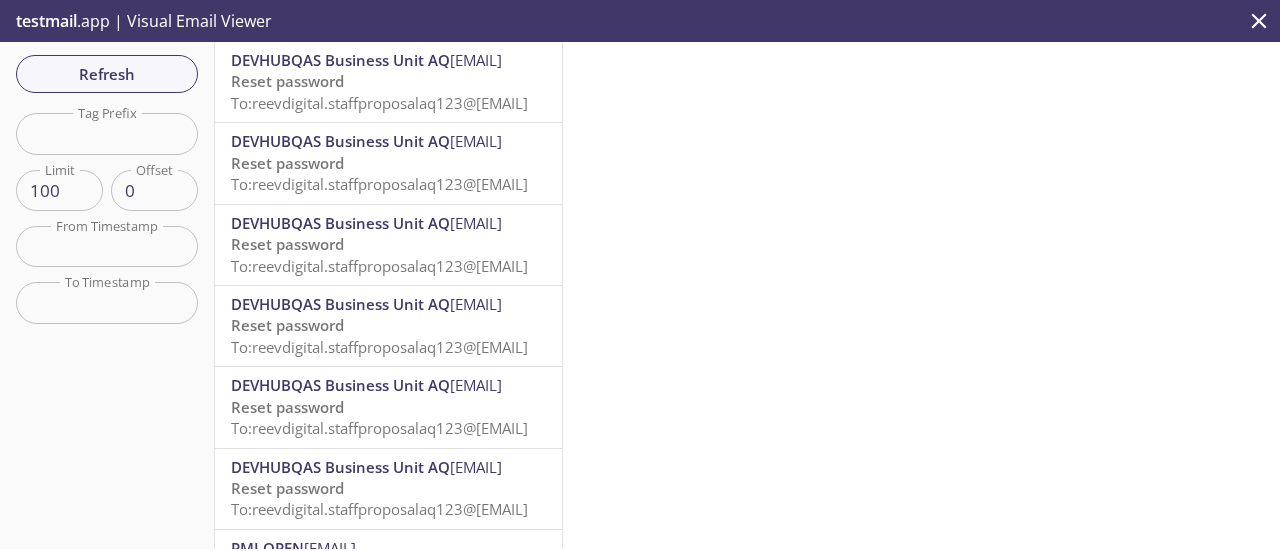 click on "To:  reevdigital.staffproposalaq123@[EMAIL]" at bounding box center [379, 103] 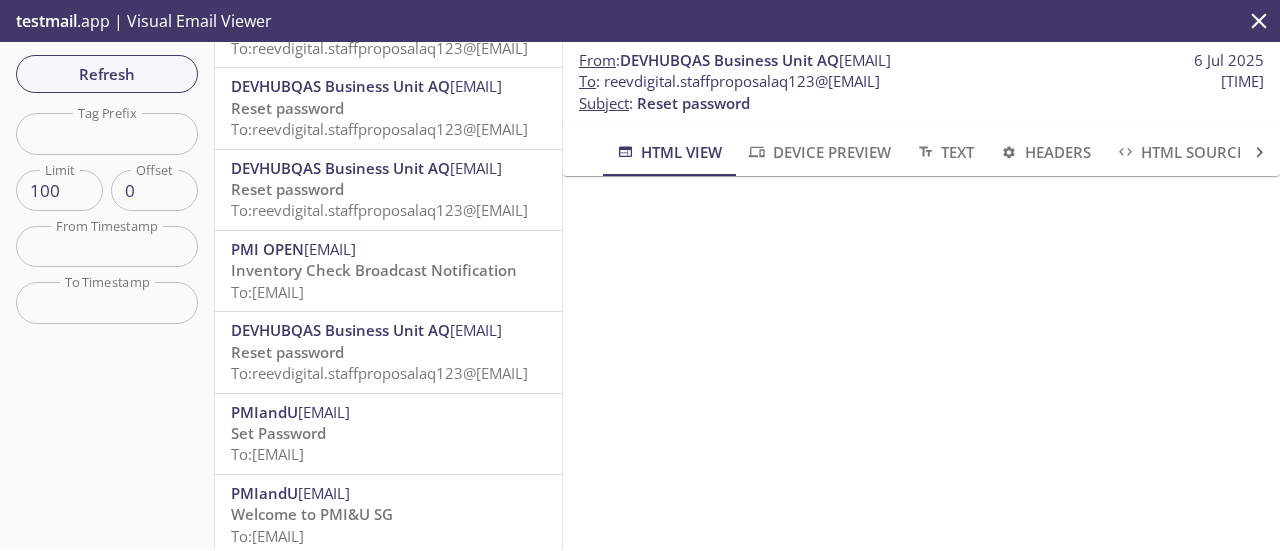 scroll, scrollTop: 300, scrollLeft: 0, axis: vertical 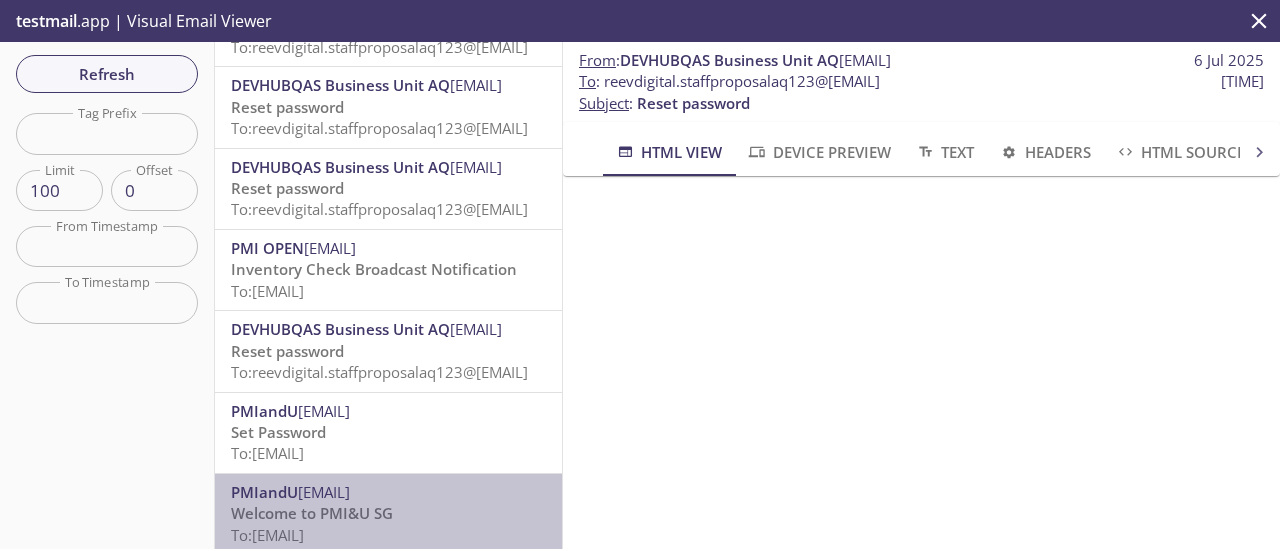 click on "[FIRST] [EMAIL] [EVENT] To: [EMAIL]" at bounding box center (388, 514) 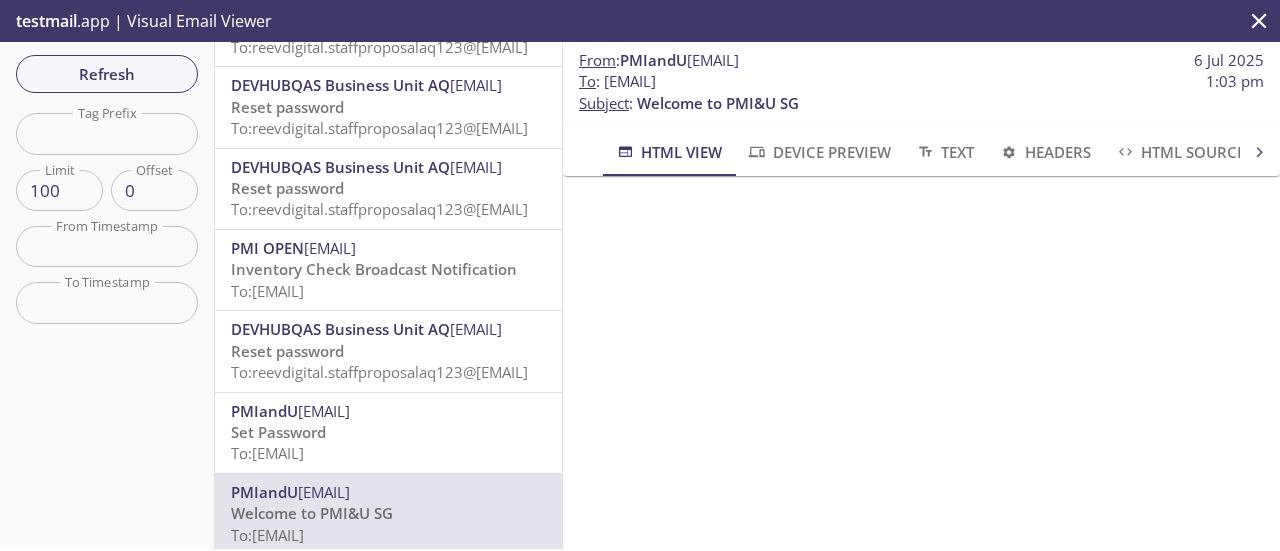 drag, startPoint x: 941, startPoint y: 67, endPoint x: 850, endPoint y: 83, distance: 92.39589 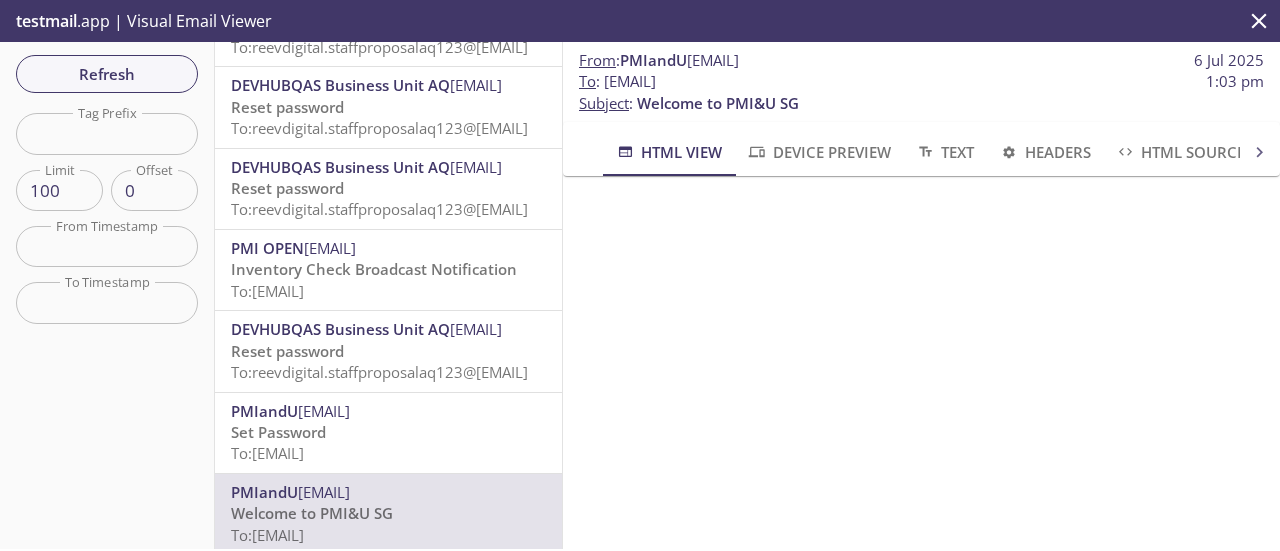 click on "From :    PMIandU  <noreply@[EMAIL]> [DATE]   To :   reevdigital.sg_retailer0607@inbox.testmail.app [TIME] Subject :   Welcome to PMI&U SG" at bounding box center [921, 82] 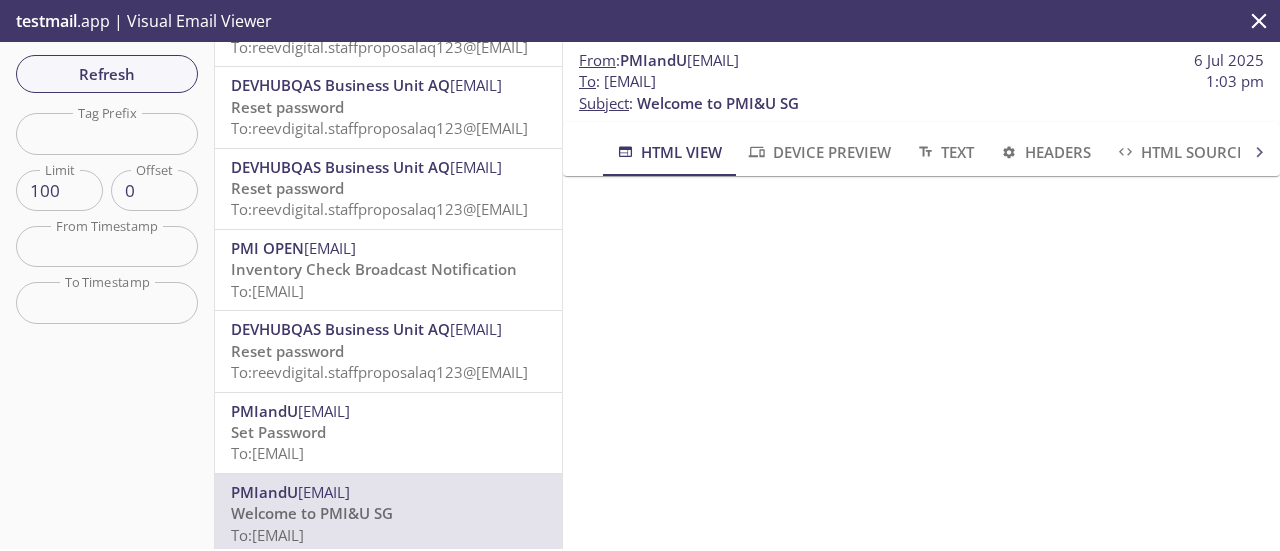 drag, startPoint x: 934, startPoint y: 86, endPoint x: 603, endPoint y: 85, distance: 331.0015 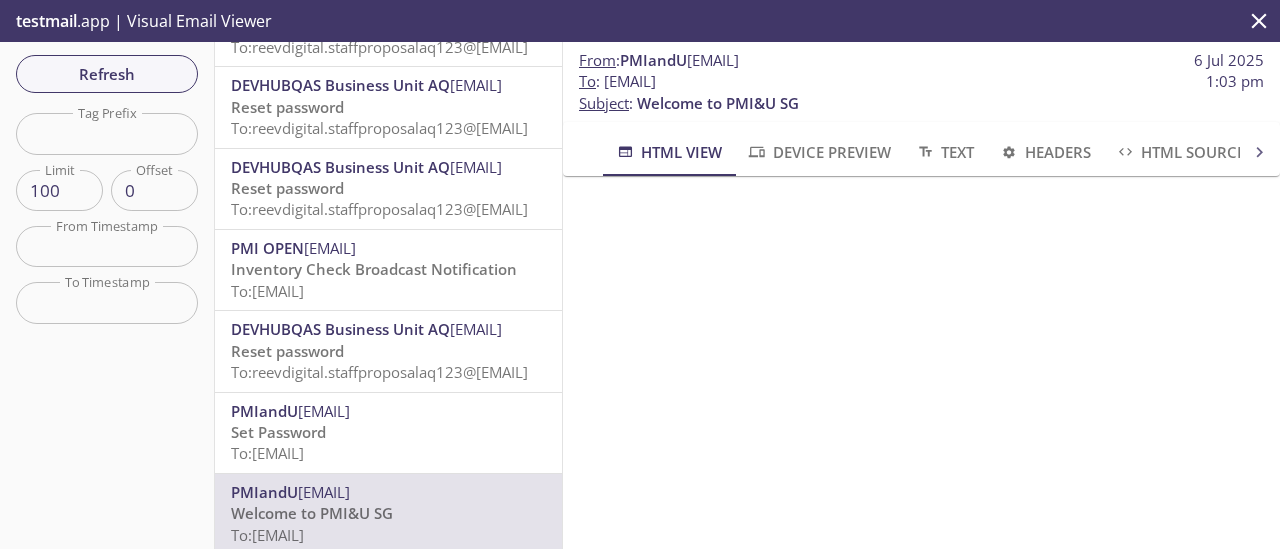 click on "To :   [EMAIL] [TIME]" at bounding box center (659, 60) 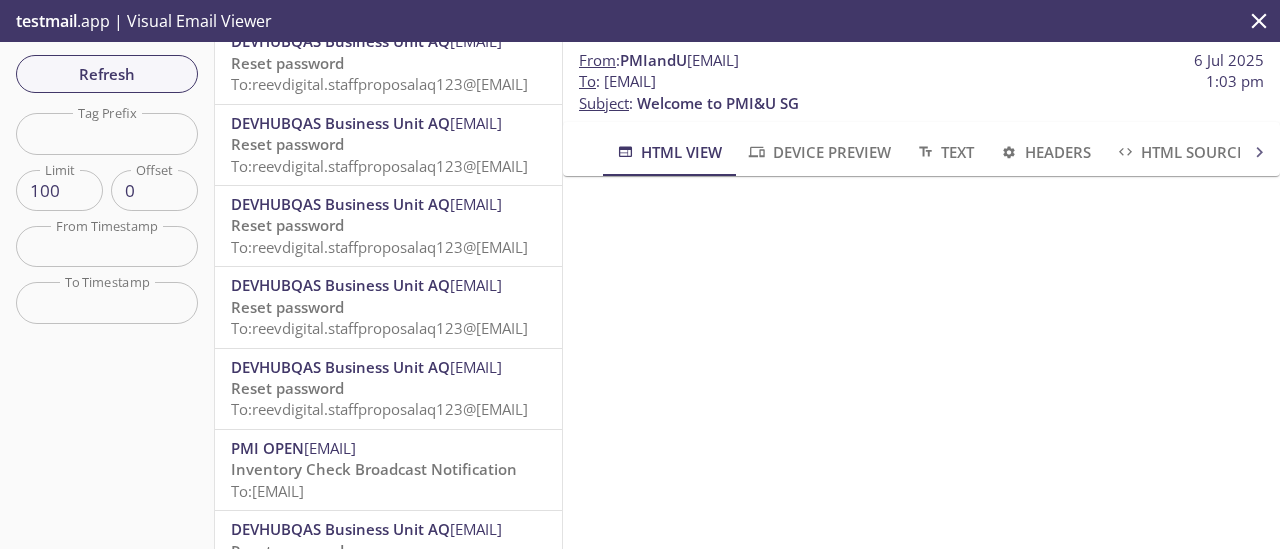 scroll, scrollTop: 0, scrollLeft: 0, axis: both 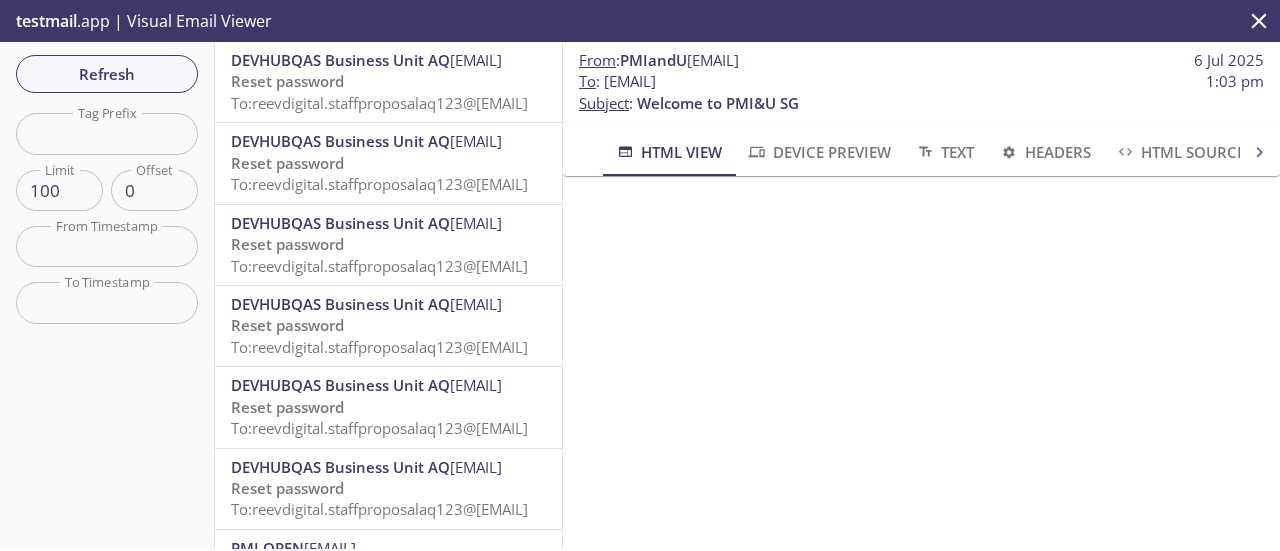 click on "Refresh" at bounding box center (107, 74) 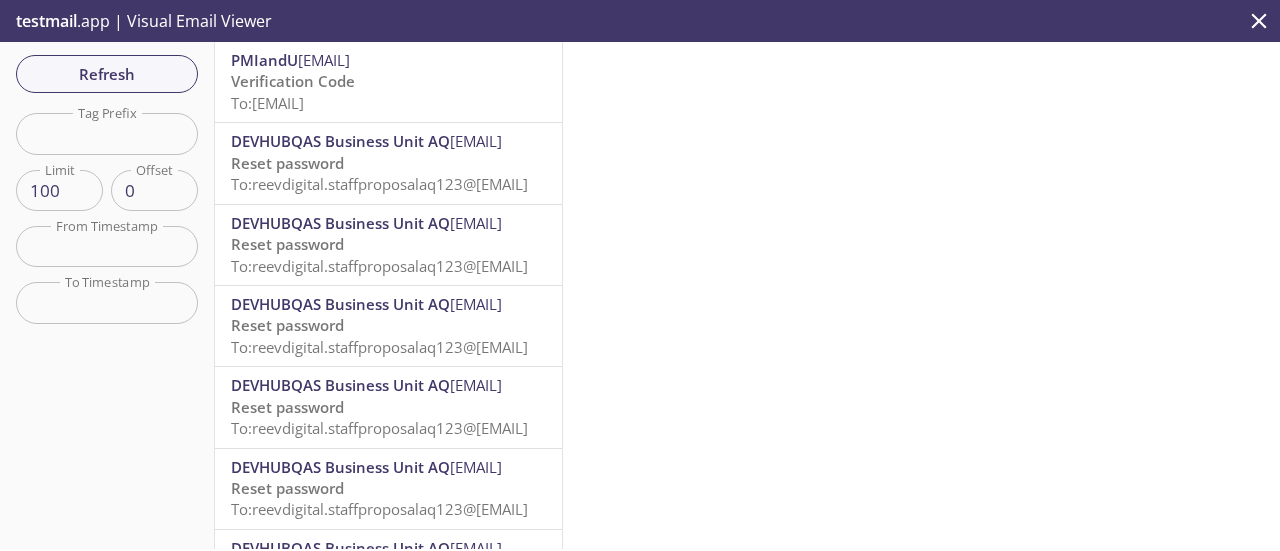 click on "Verification Code To:  reevdigital.sg_retailer0607@[EMAIL]" at bounding box center (388, 92) 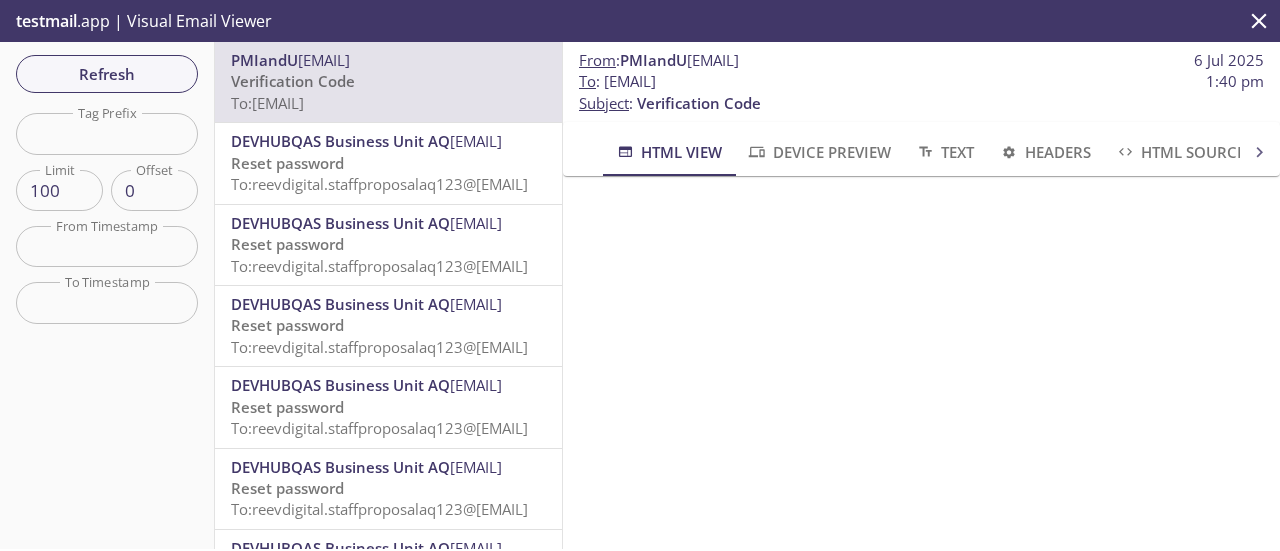 scroll, scrollTop: 100, scrollLeft: 0, axis: vertical 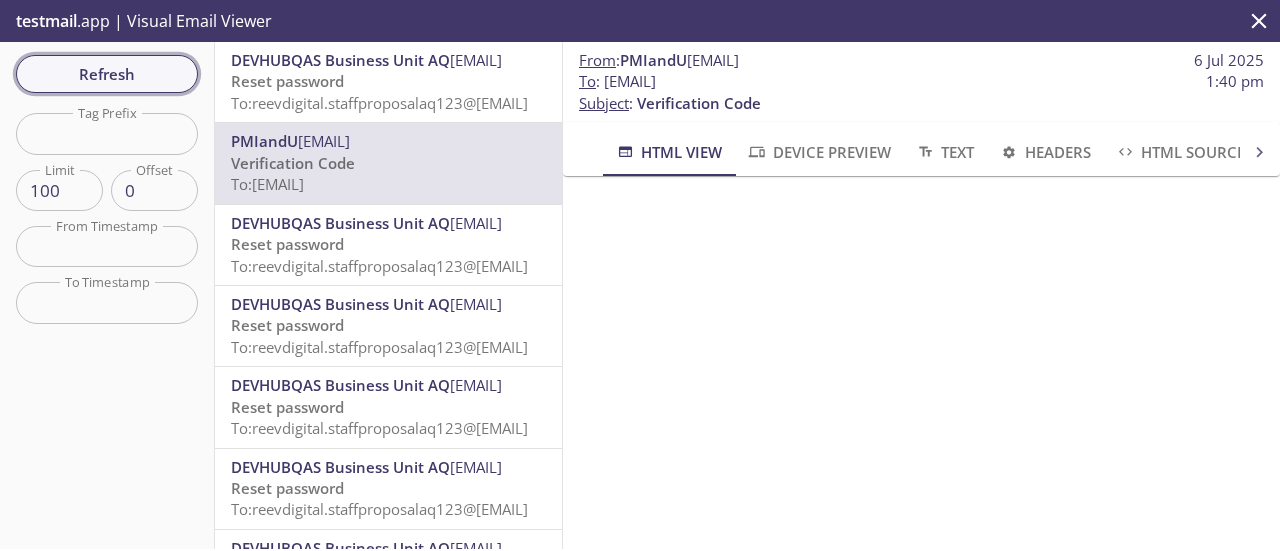 click on "Refresh" at bounding box center (107, 74) 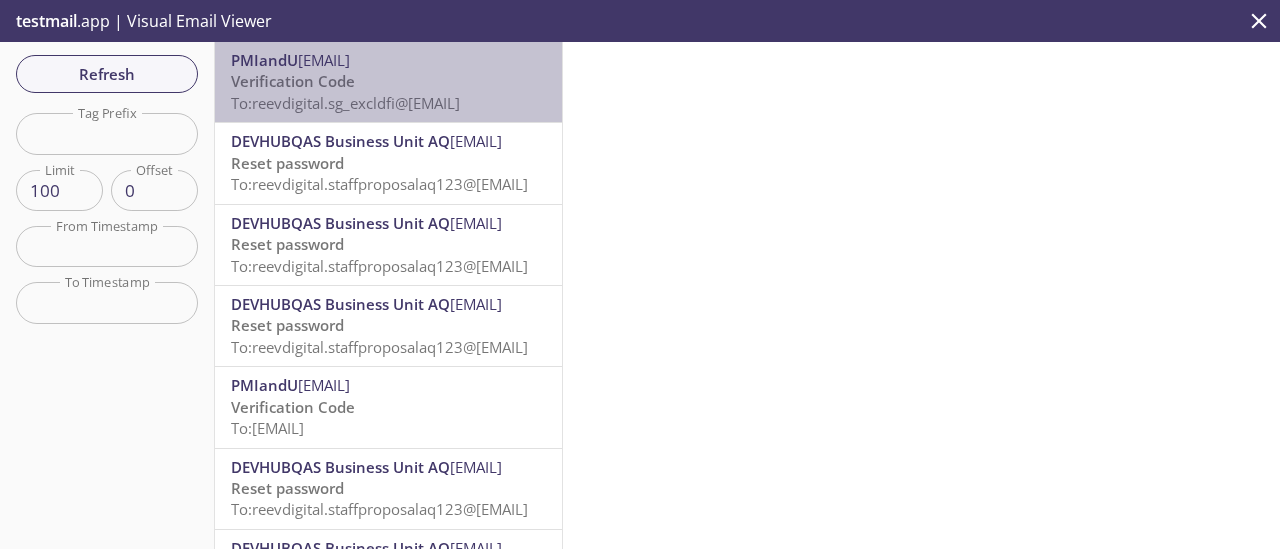 click on "[EVENT] To: [EMAIL]" at bounding box center (388, 92) 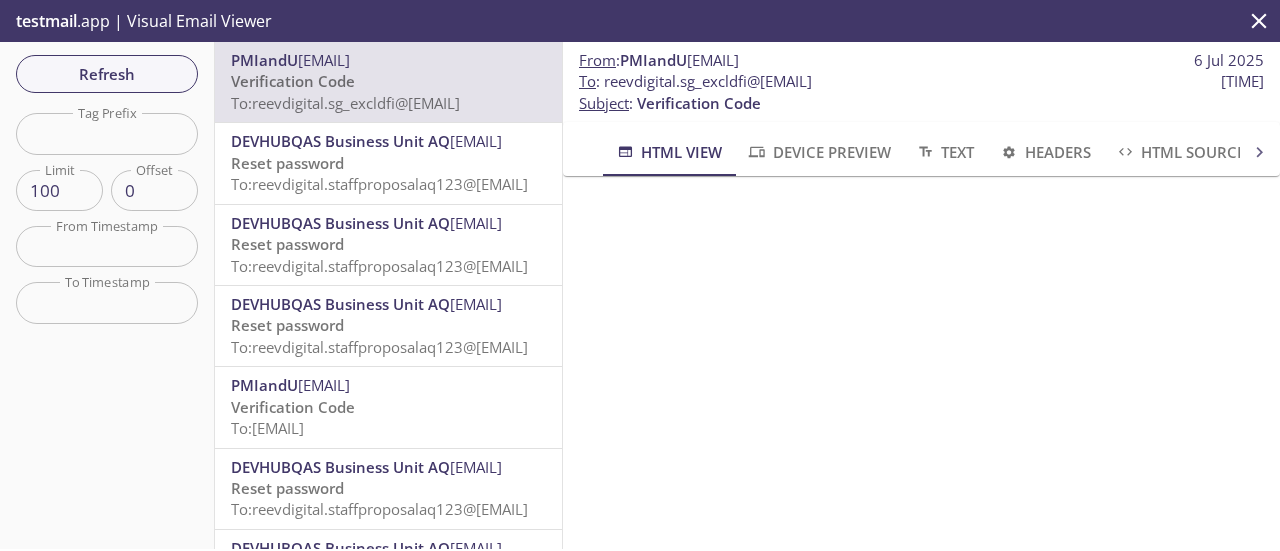 scroll, scrollTop: 100, scrollLeft: 0, axis: vertical 